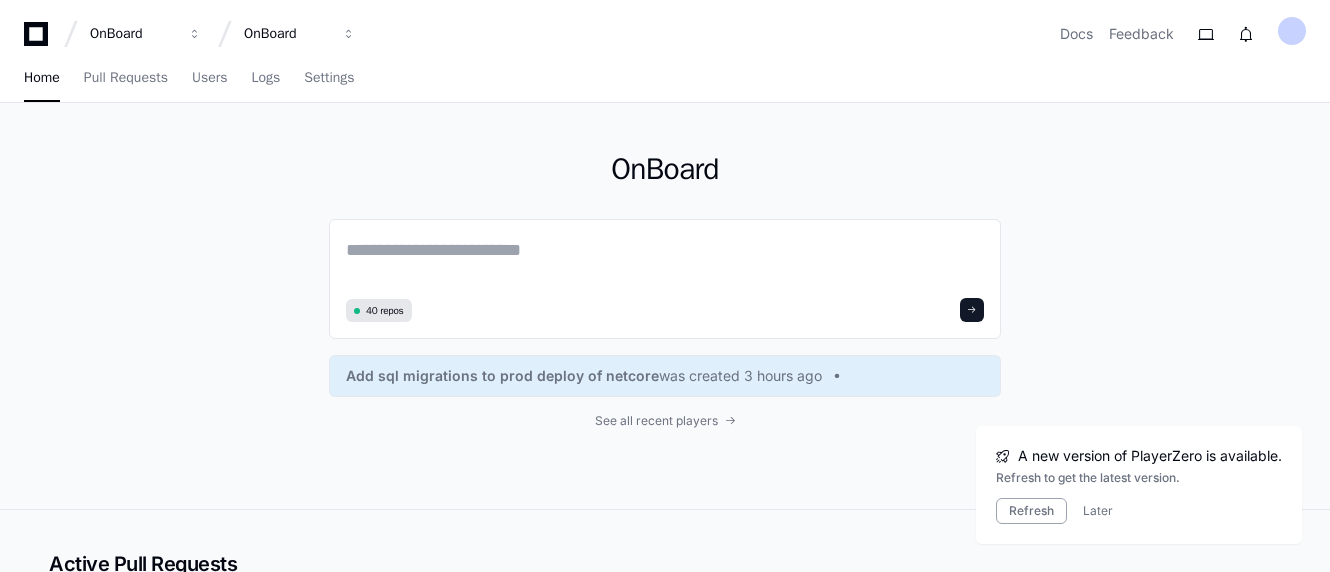 scroll, scrollTop: 0, scrollLeft: 0, axis: both 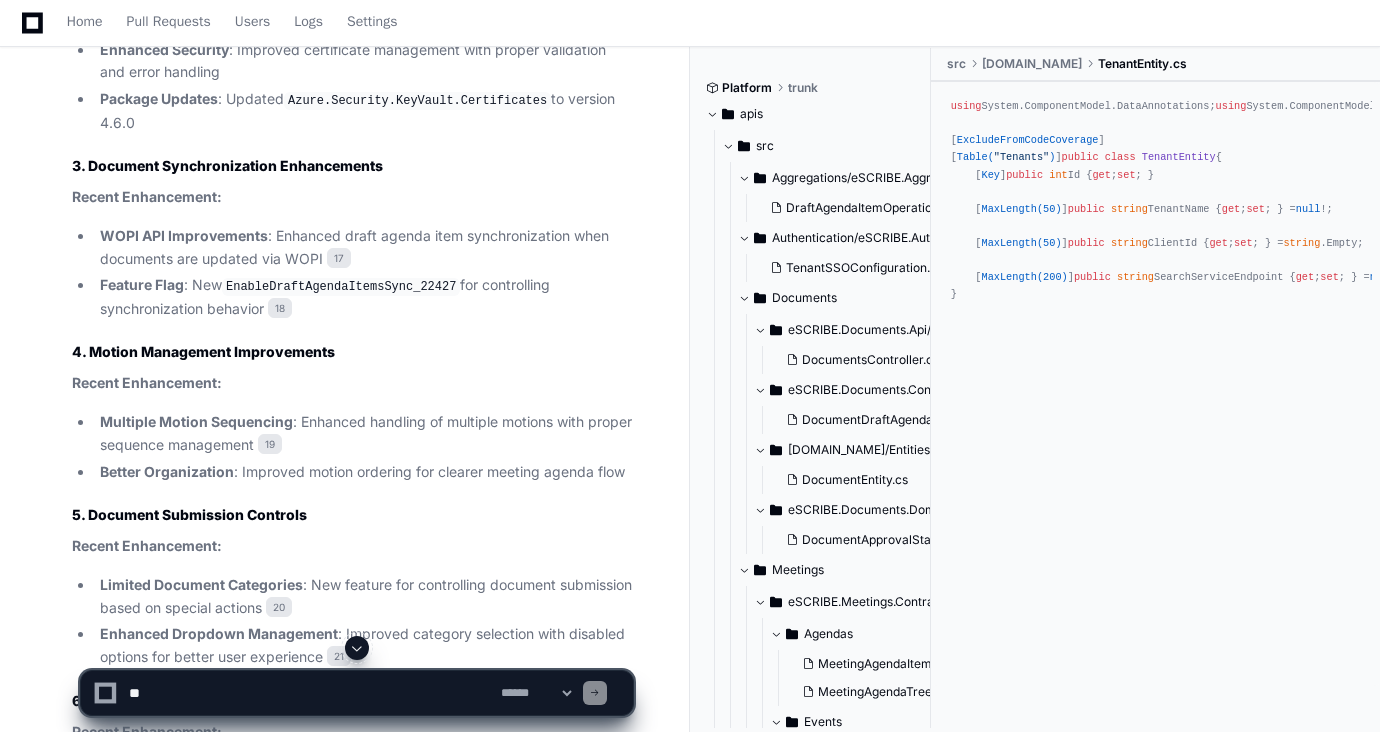 click 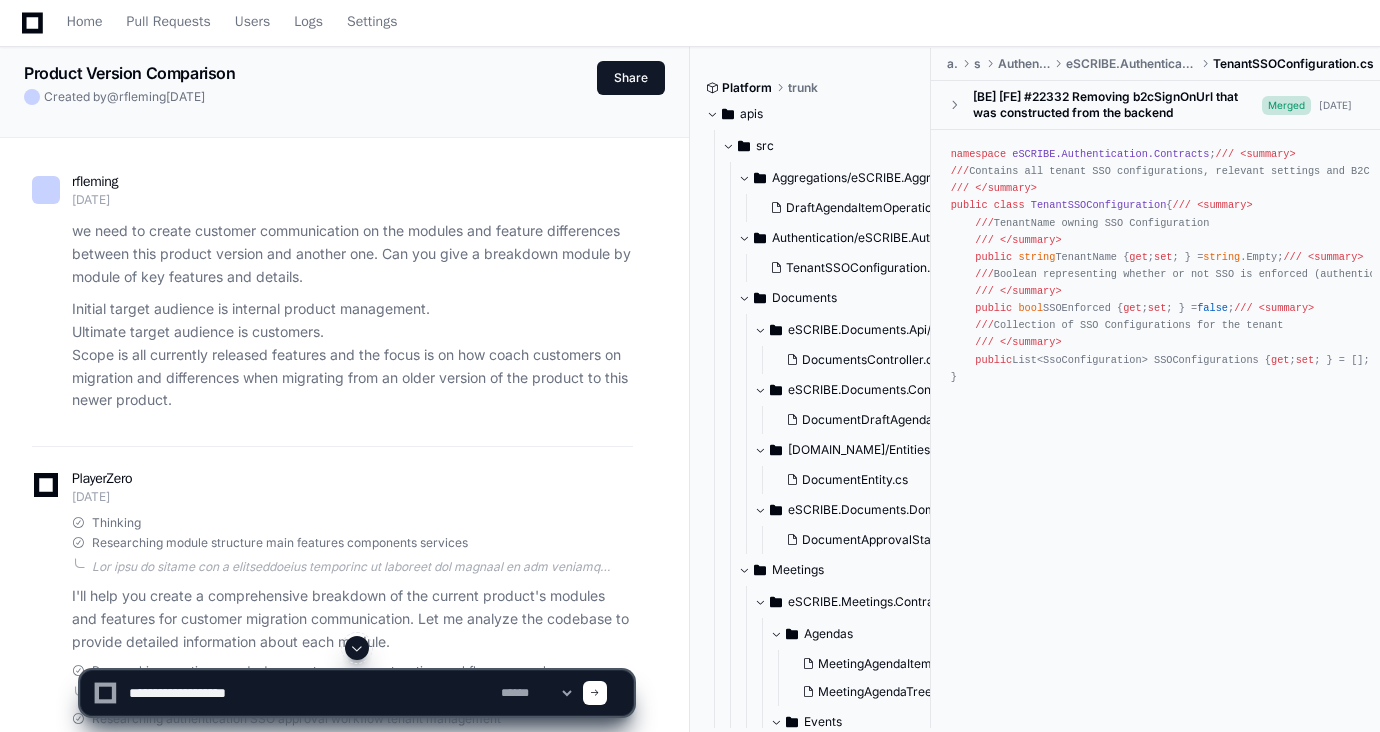 scroll, scrollTop: 22, scrollLeft: 0, axis: vertical 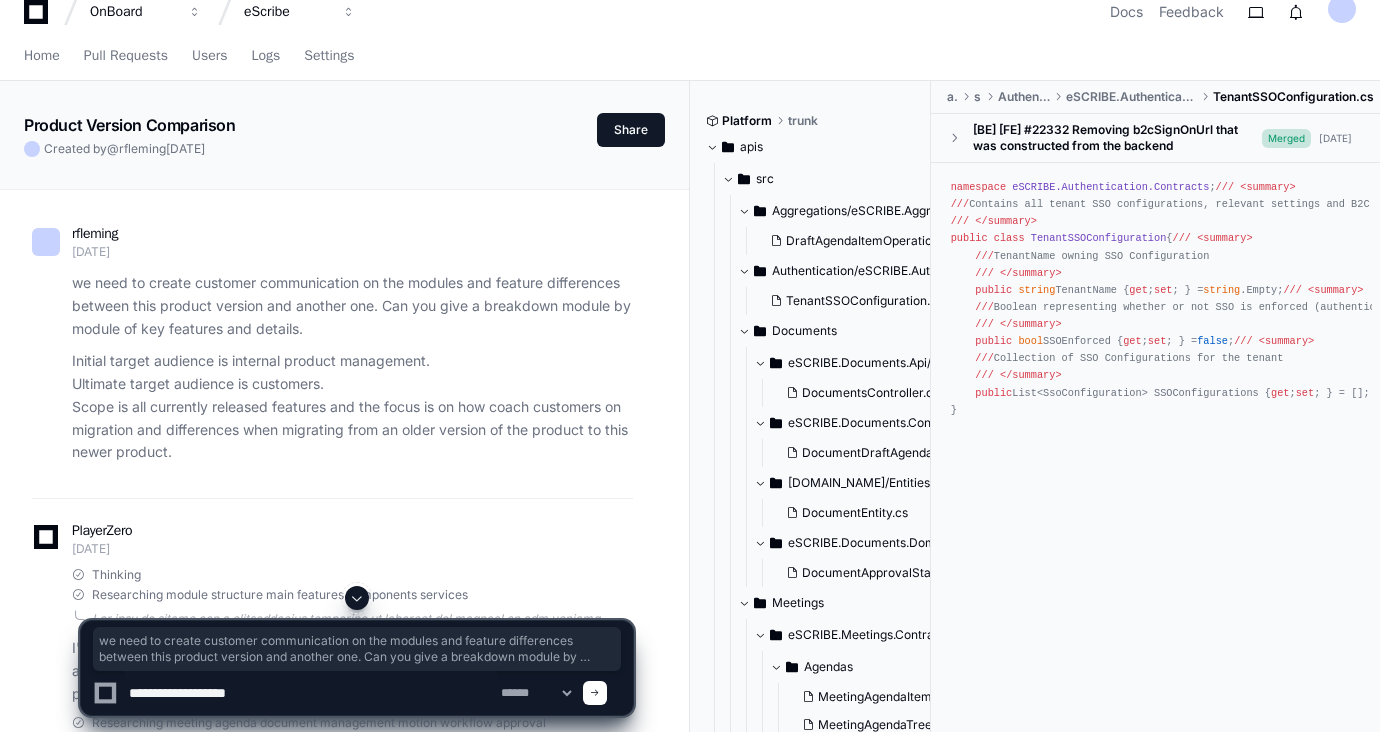 drag, startPoint x: 217, startPoint y: 457, endPoint x: 60, endPoint y: 286, distance: 232.1422 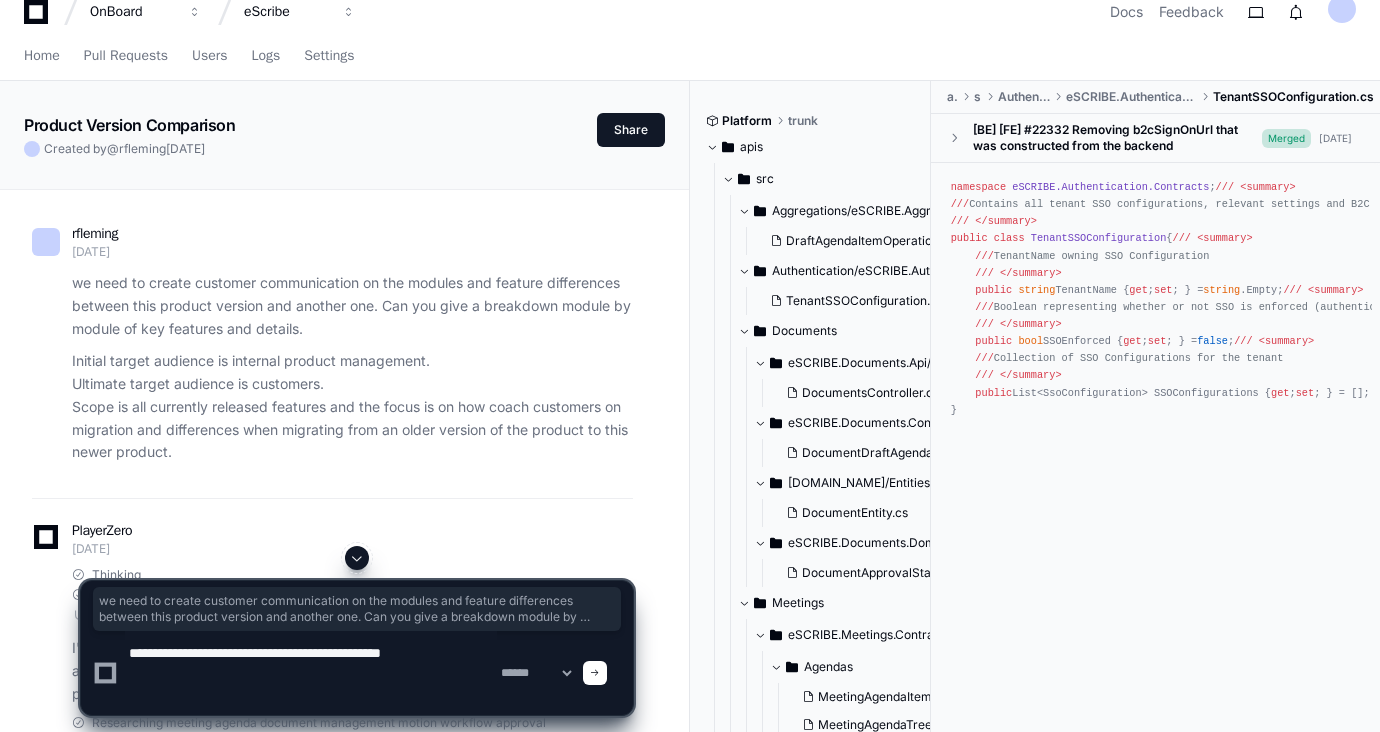 paste on "**********" 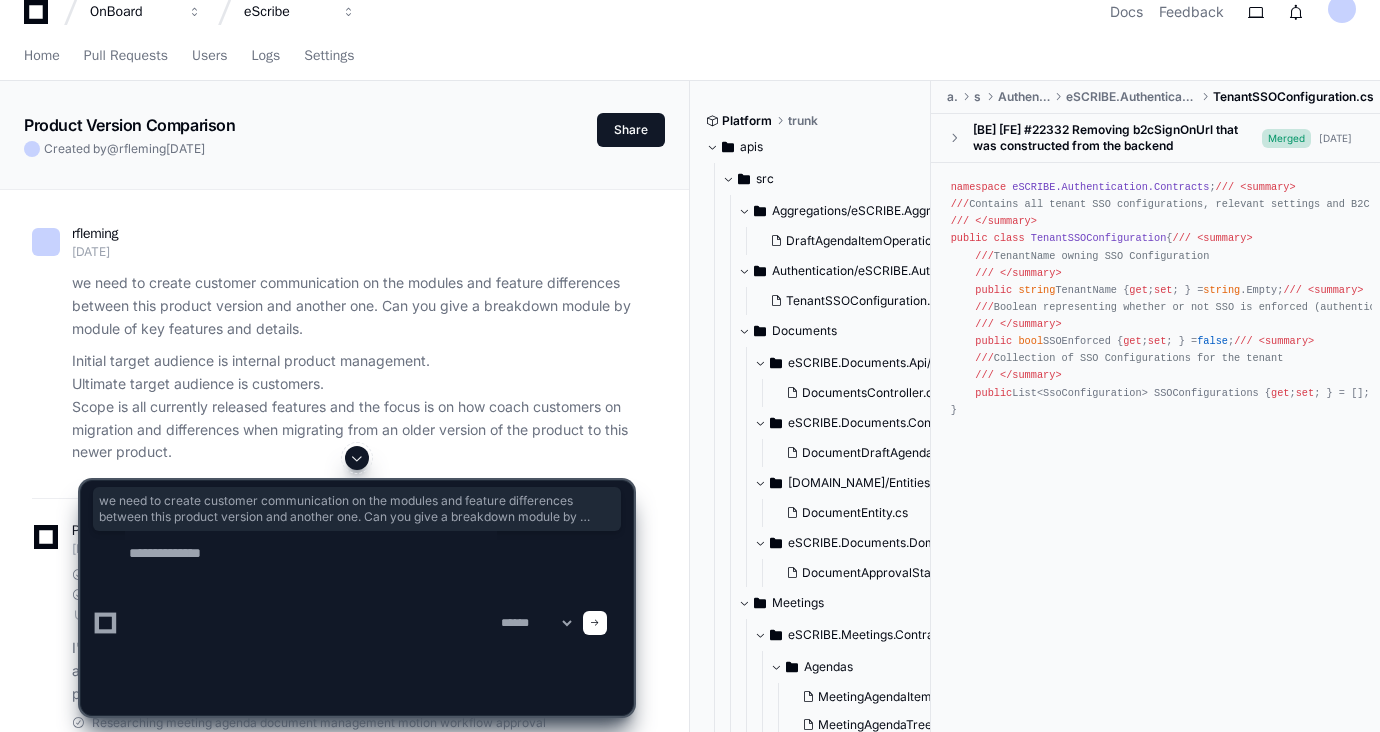 scroll, scrollTop: 0, scrollLeft: 0, axis: both 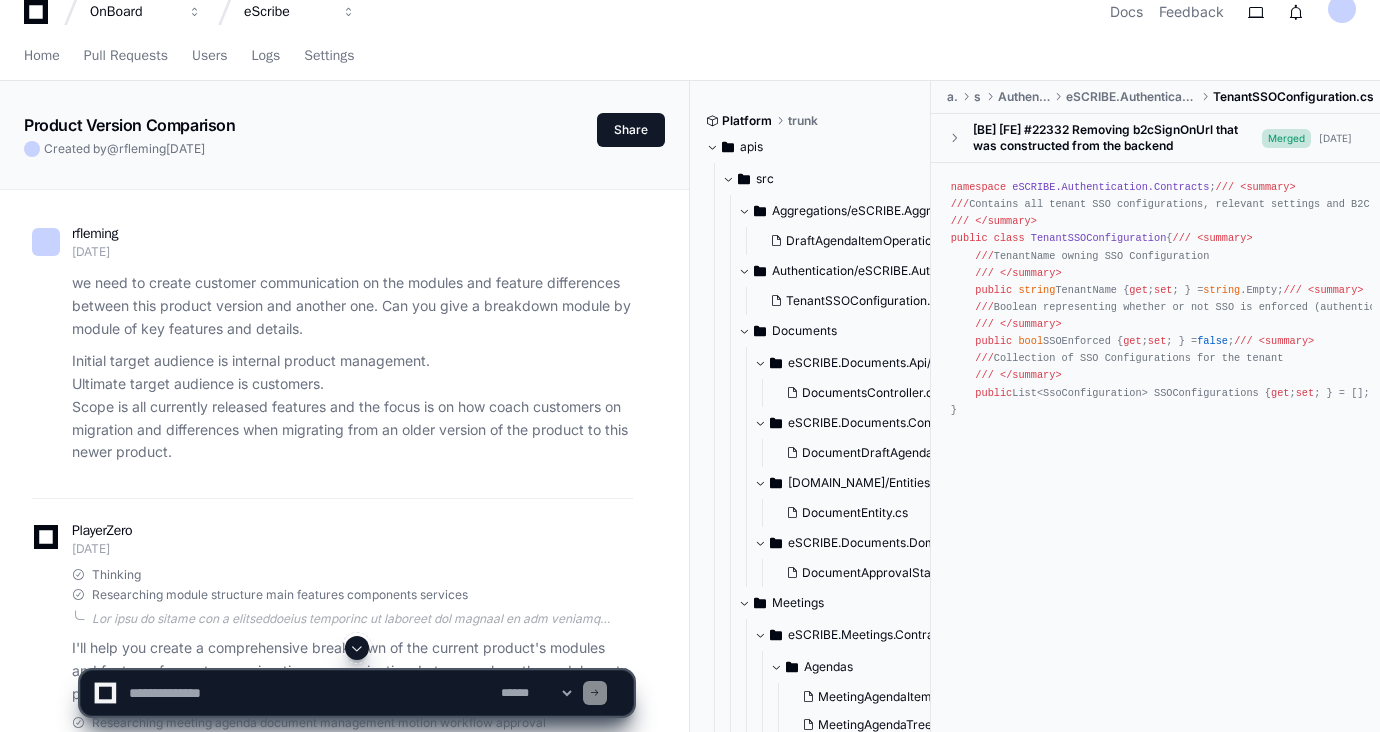 type 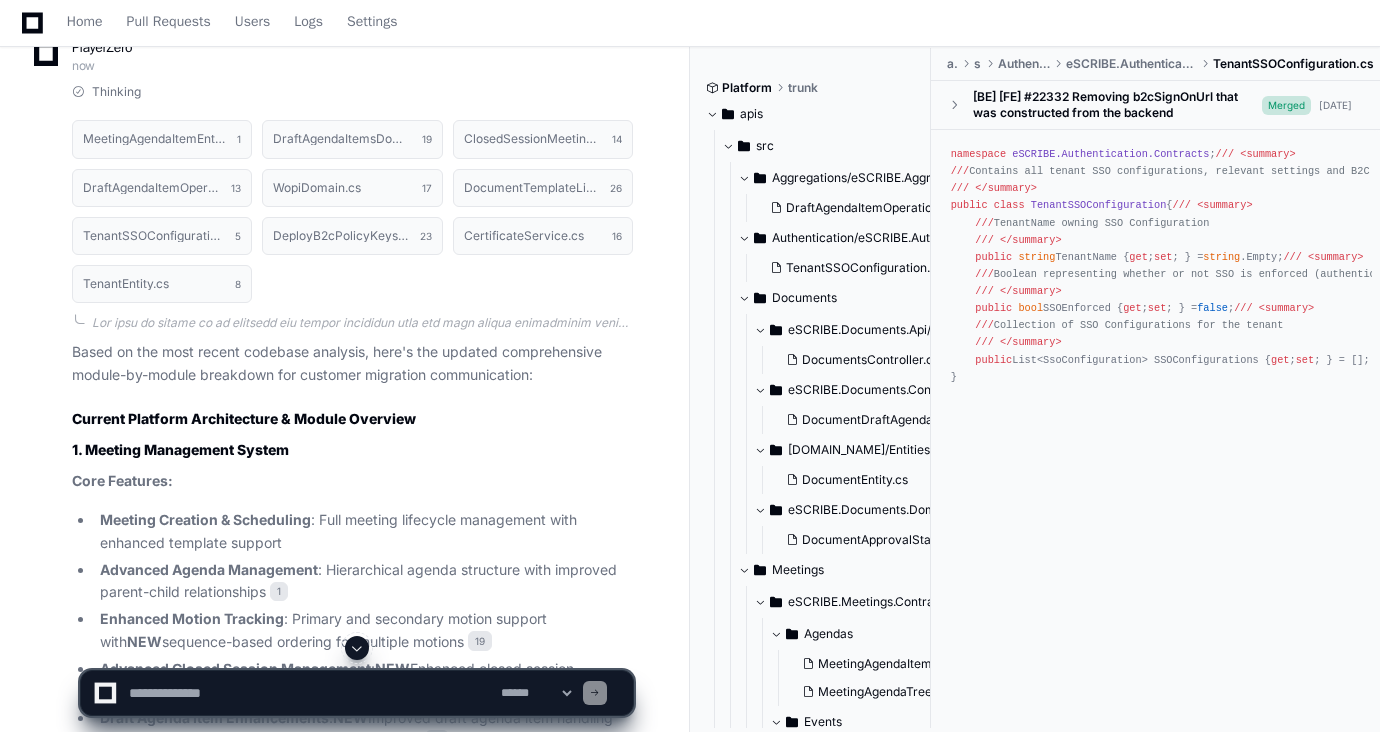 scroll, scrollTop: 10084, scrollLeft: 0, axis: vertical 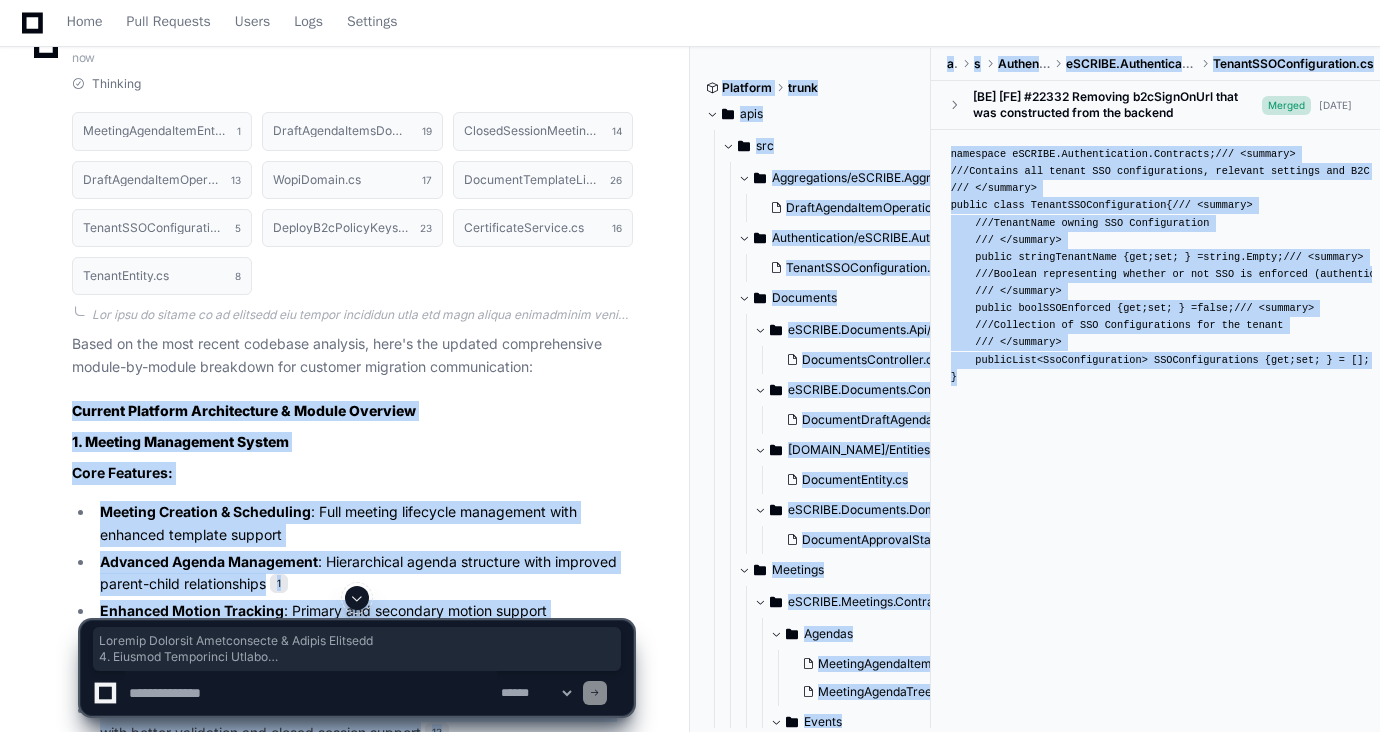 drag, startPoint x: 73, startPoint y: 406, endPoint x: 303, endPoint y: 594, distance: 297.05893 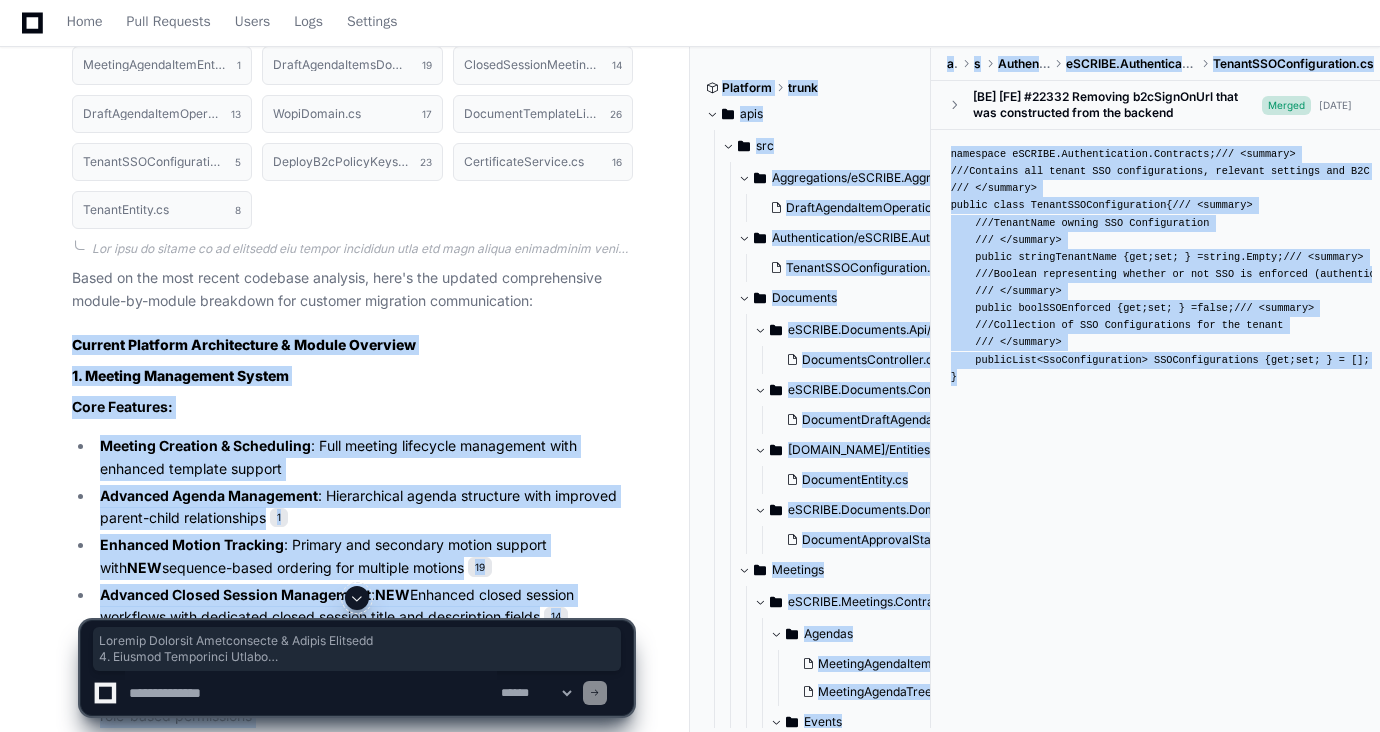 scroll, scrollTop: 10164, scrollLeft: 0, axis: vertical 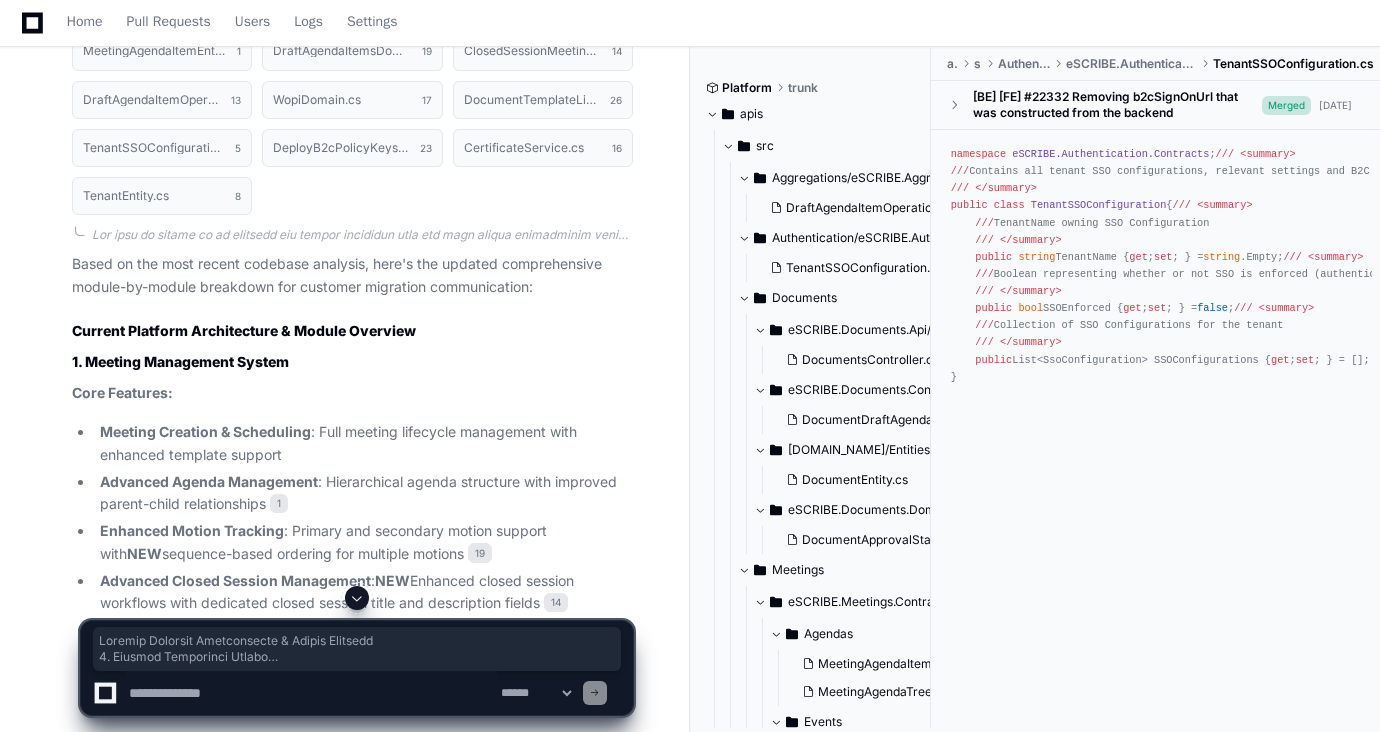 click on "Advanced Agenda Management : Hierarchical agenda structure with improved parent-child relationships 1" 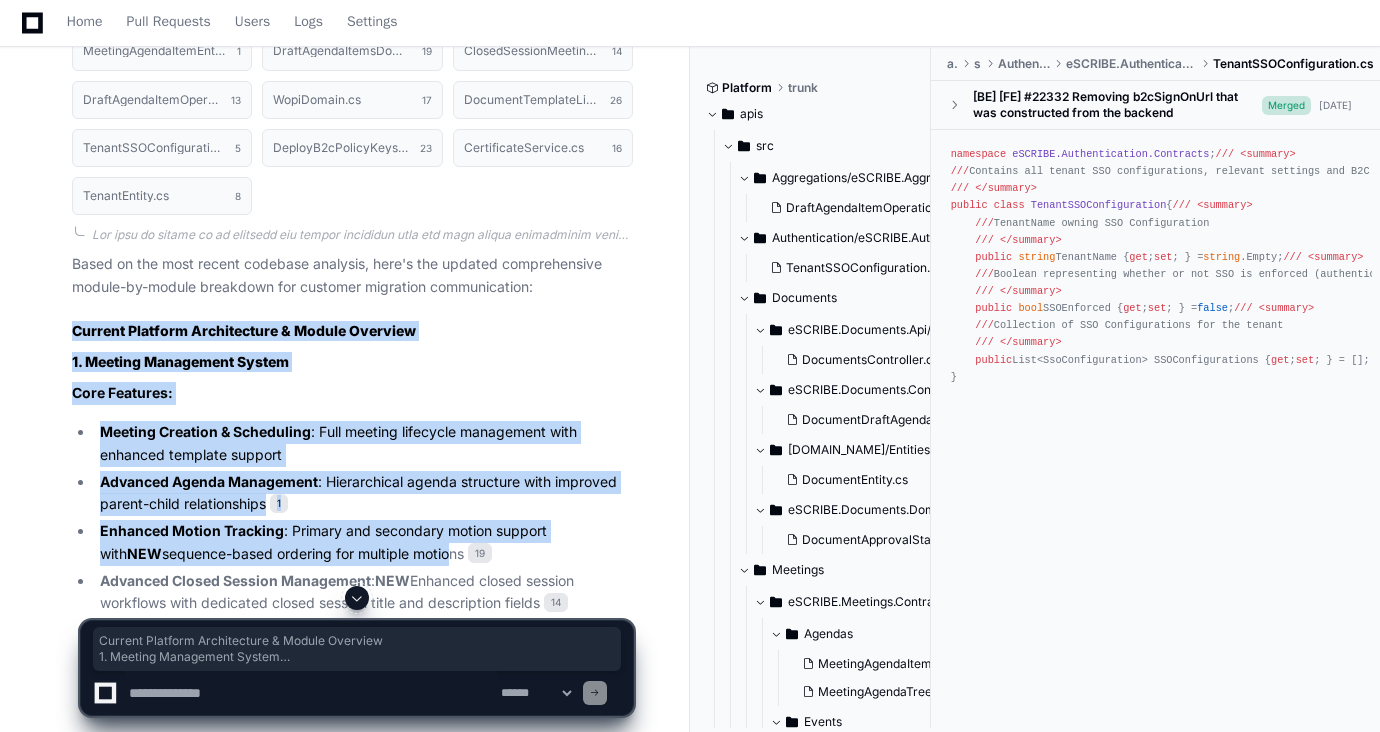drag, startPoint x: 67, startPoint y: 324, endPoint x: 381, endPoint y: 538, distance: 379.98947 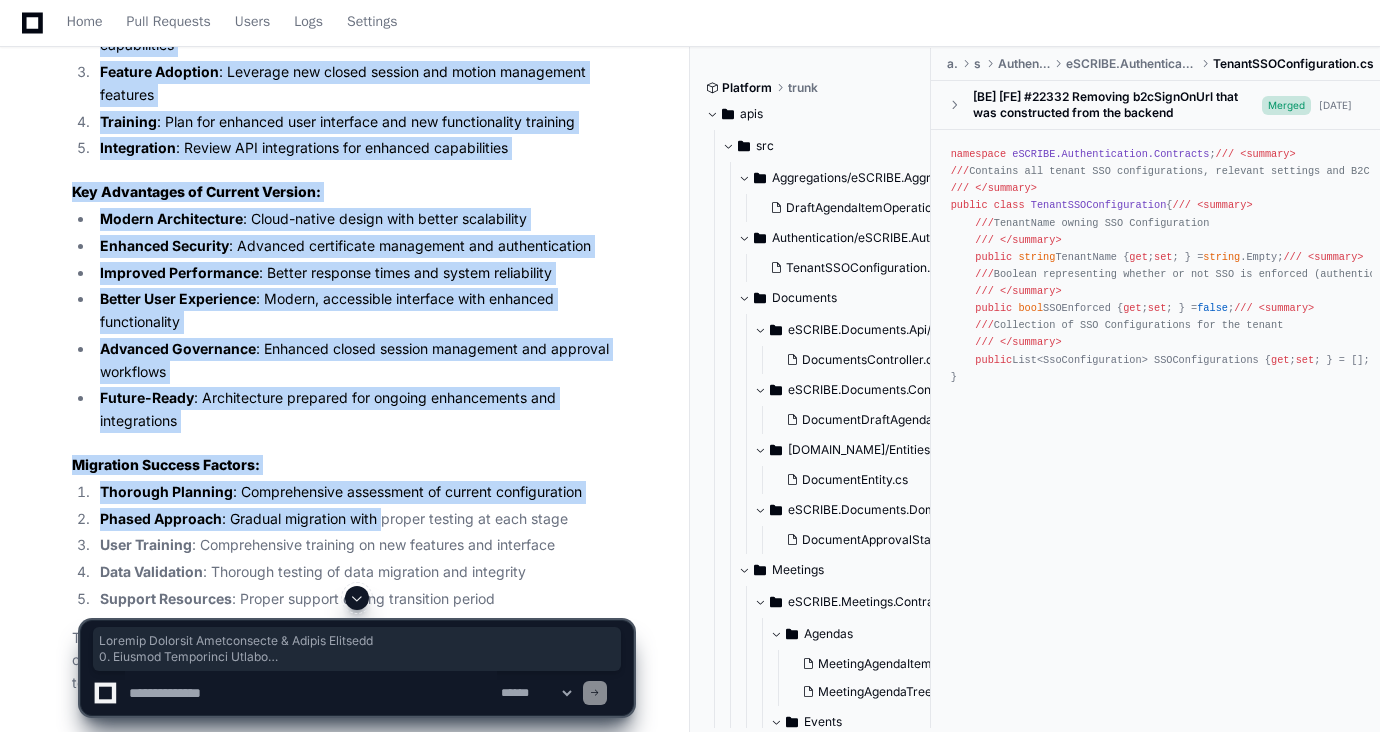 scroll, scrollTop: 16622, scrollLeft: 0, axis: vertical 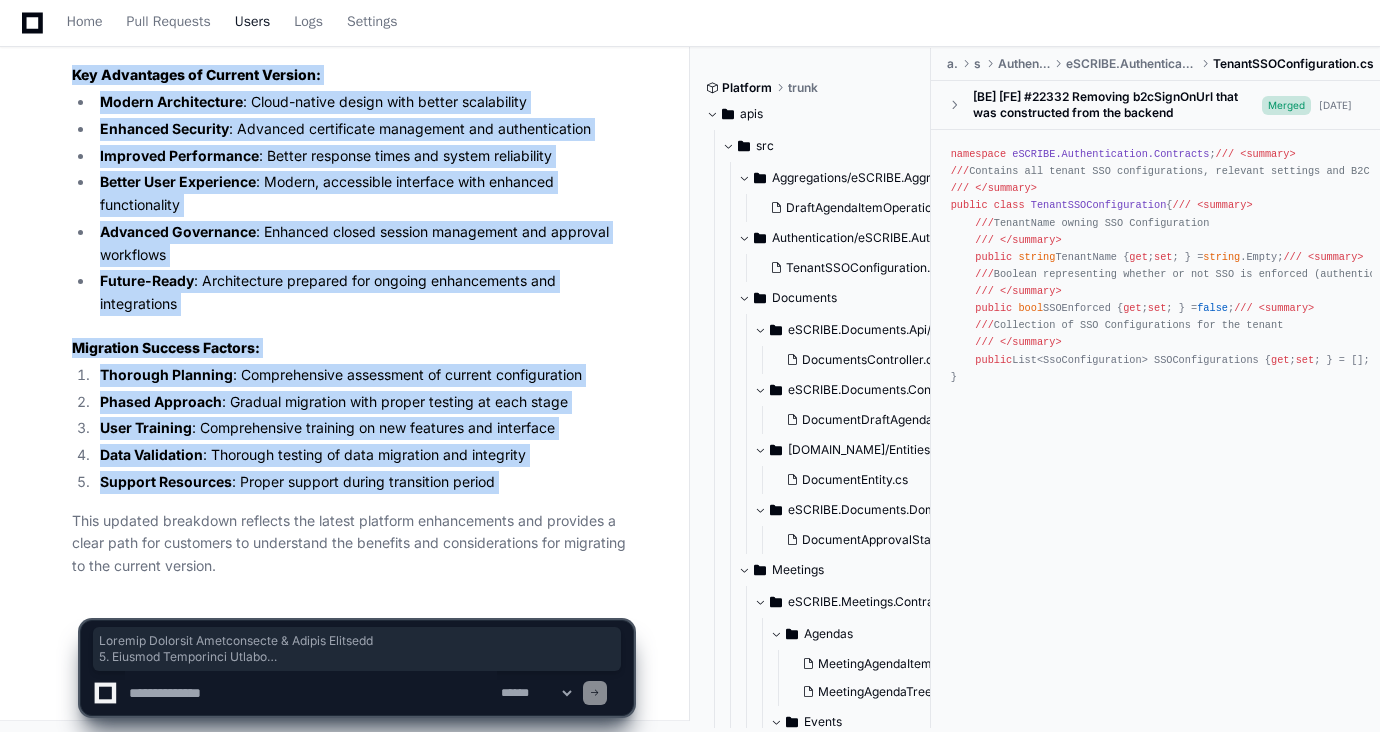 copy on "Current Platform Architecture & Module Overview
1. Meeting Management System
Core Features:
Meeting Creation & Scheduling : Full meeting lifecycle management with enhanced template support
Advanced Agenda Management : Hierarchical agenda structure with improved parent-child relationships 1
Enhanced Motion Tracking : Primary and secondary motion support with  NEW  sequence-based ordering for multiple motions 19
Advanced Closed Session Management :  NEW  Enhanced closed session workflows with dedicated closed session title and description fields 14
Draft Agenda Item Enhancements :  NEW  Improved draft agenda item handling with better validation and closed session support 13
Meeting Attendee Management : Enhanced participant tracking with improved role-based permissions
Recent Migration Enhancements:
Multiple Motion Sequencing : Automatic ordering of multiple motions for clearer agenda flow
Closed Session Document Links : Direct linking between closed session items and documents
Enhanc..." 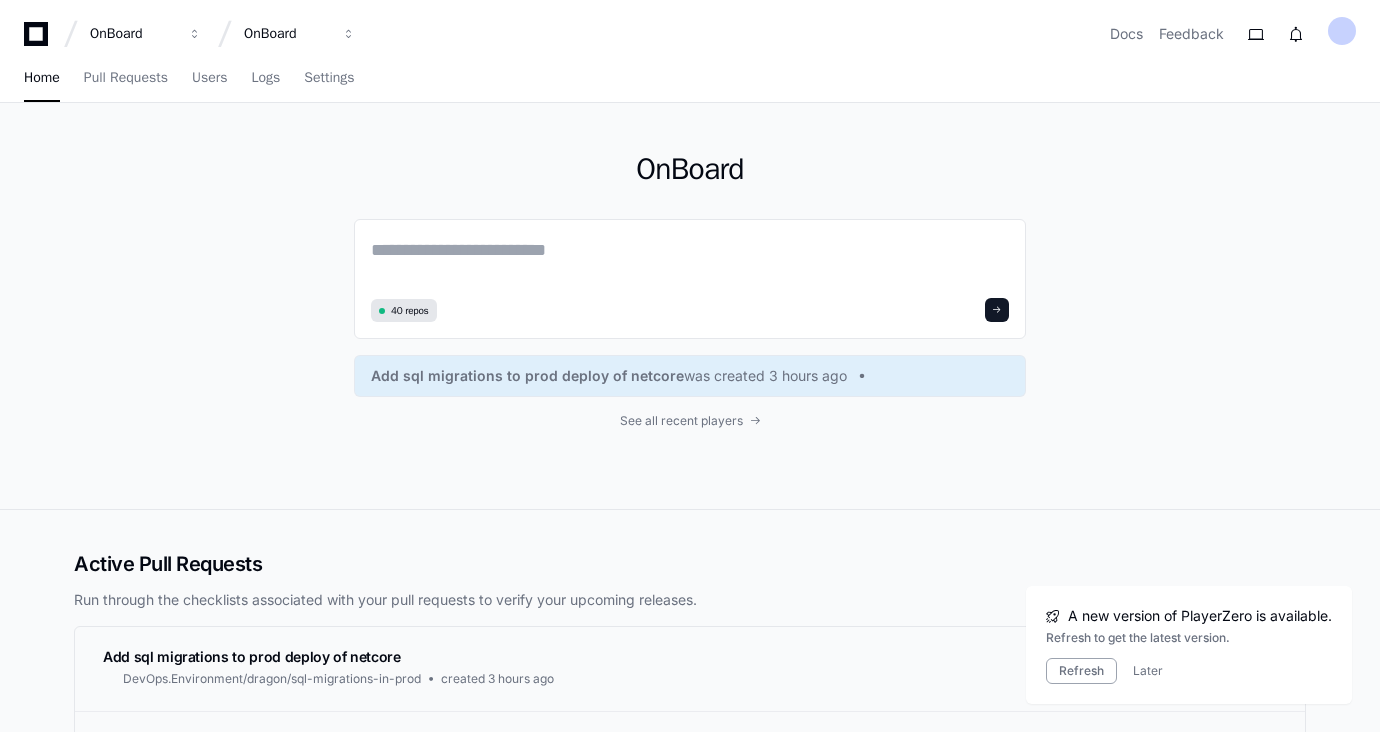 scroll, scrollTop: 0, scrollLeft: 0, axis: both 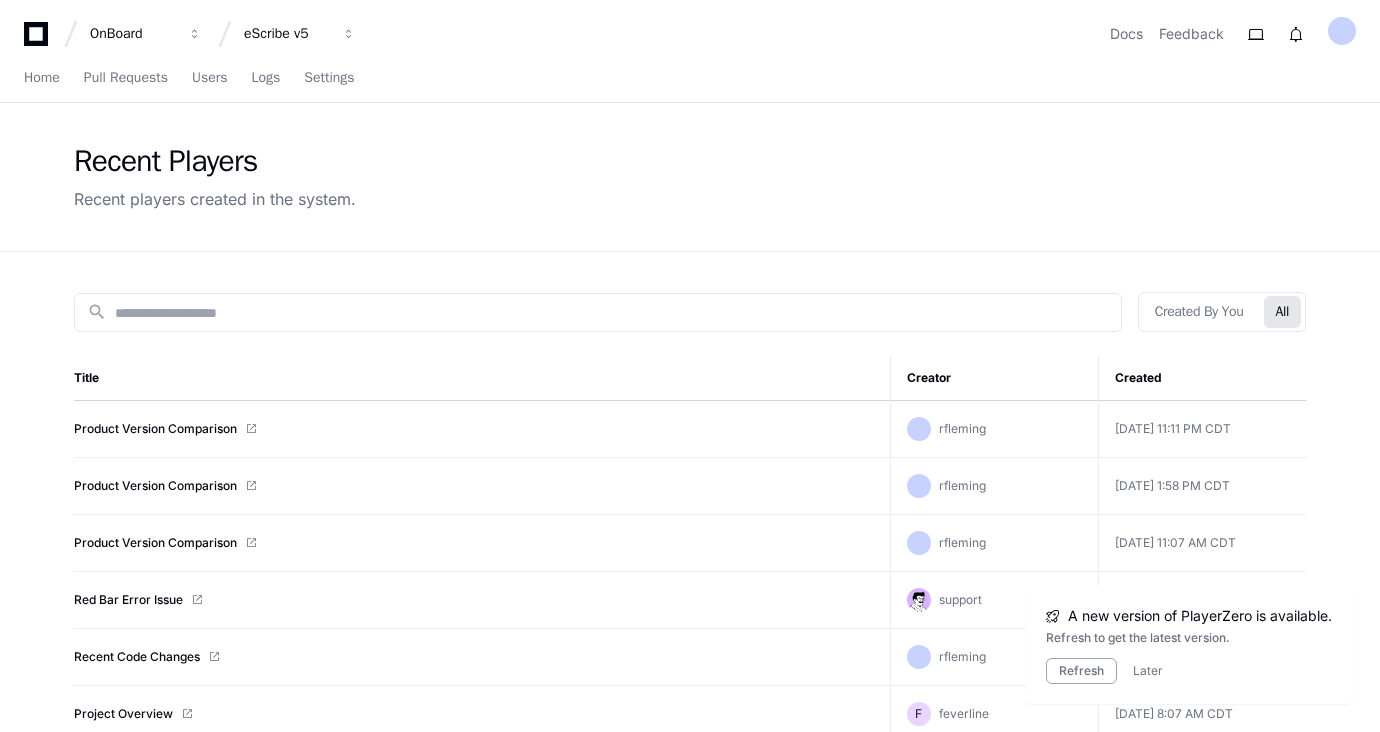 click on "Product Version Comparison" 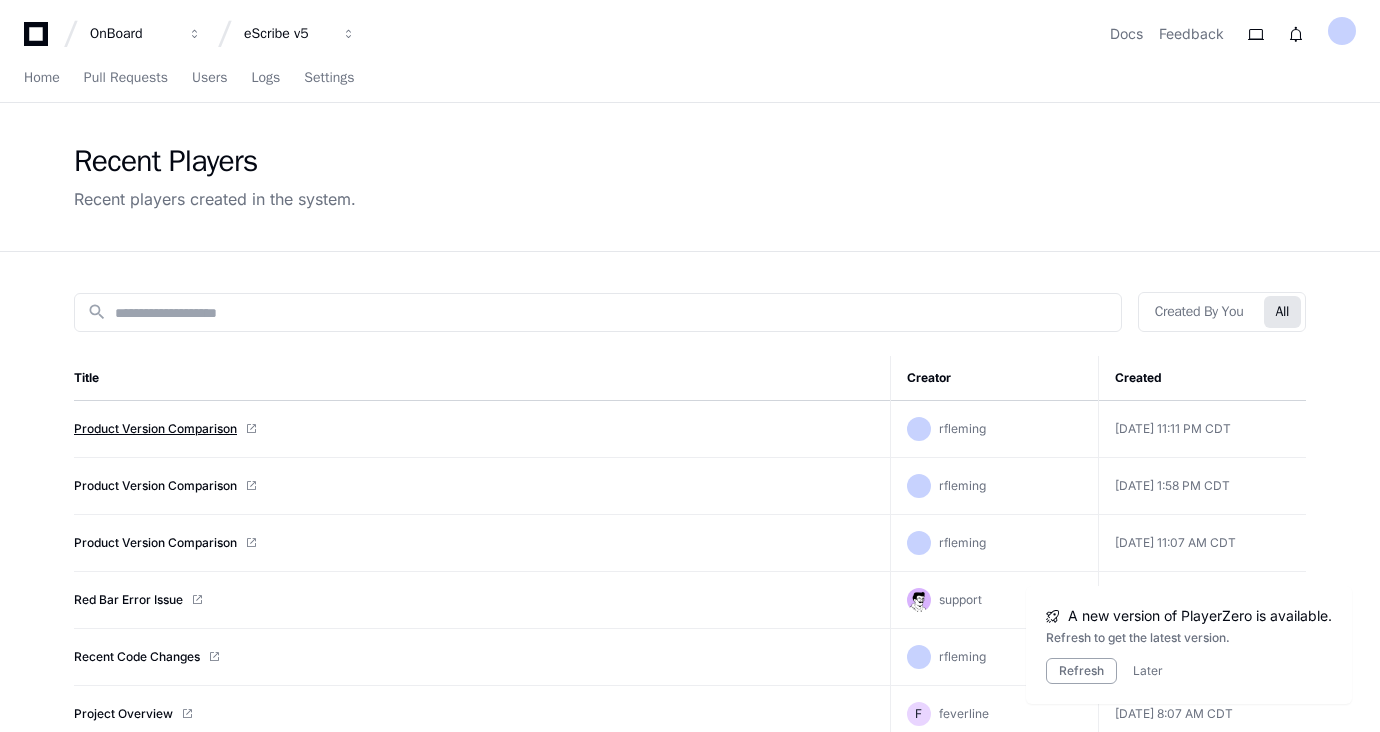 click on "Product Version Comparison" 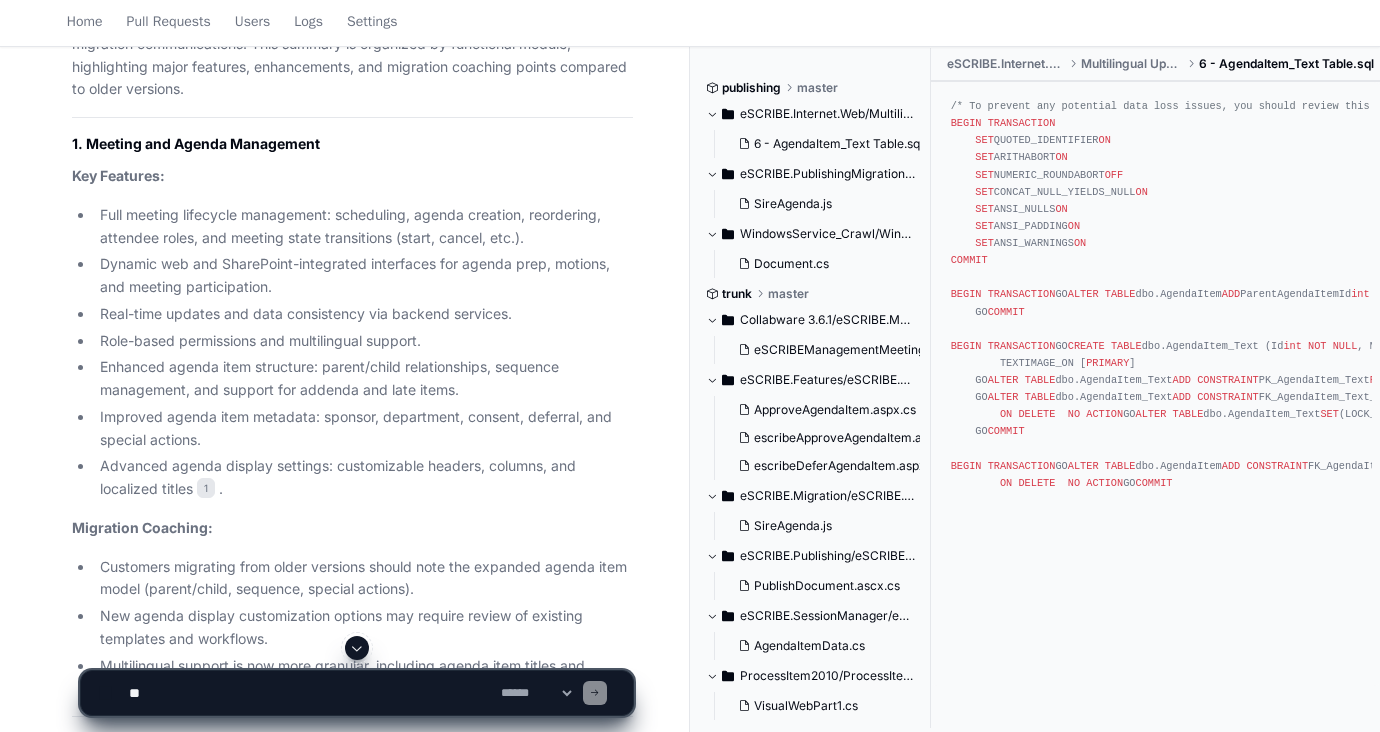 scroll, scrollTop: 941, scrollLeft: 0, axis: vertical 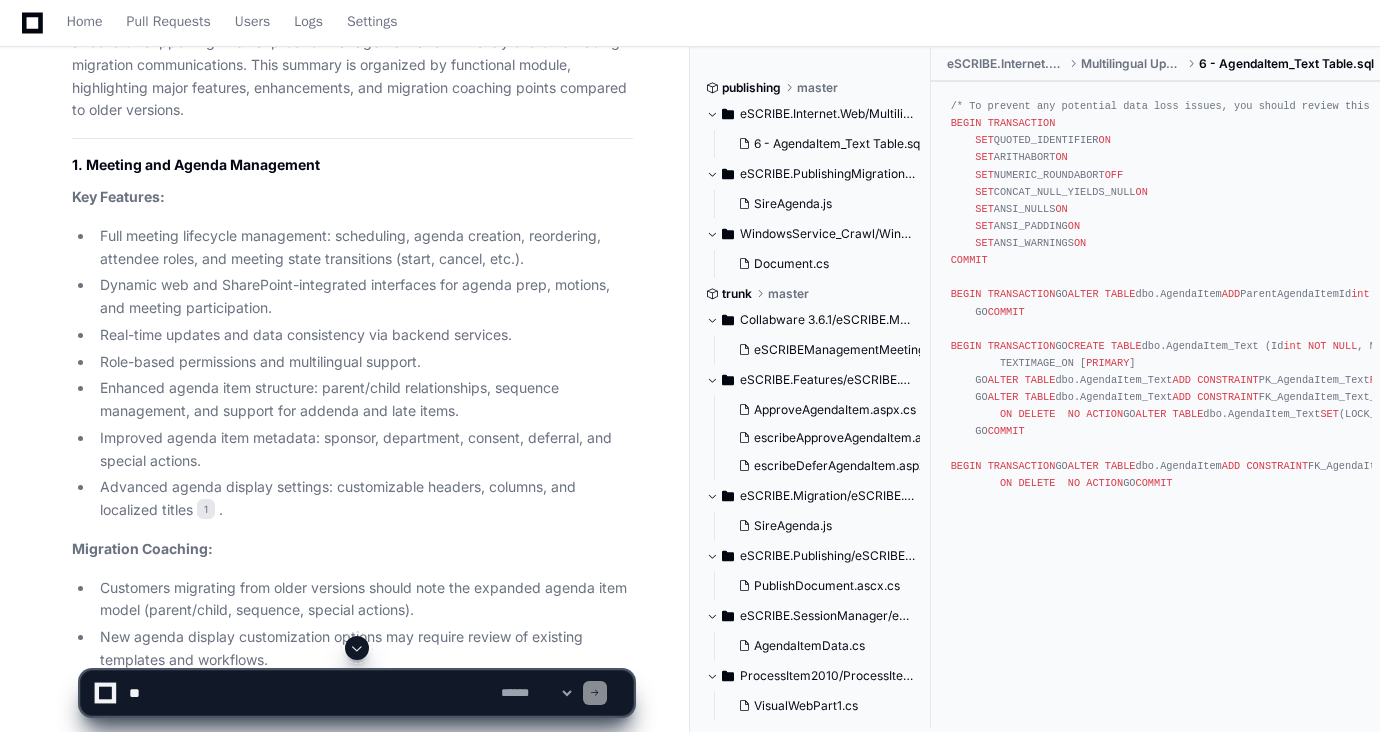 drag, startPoint x: 75, startPoint y: 165, endPoint x: 232, endPoint y: 614, distance: 475.65744 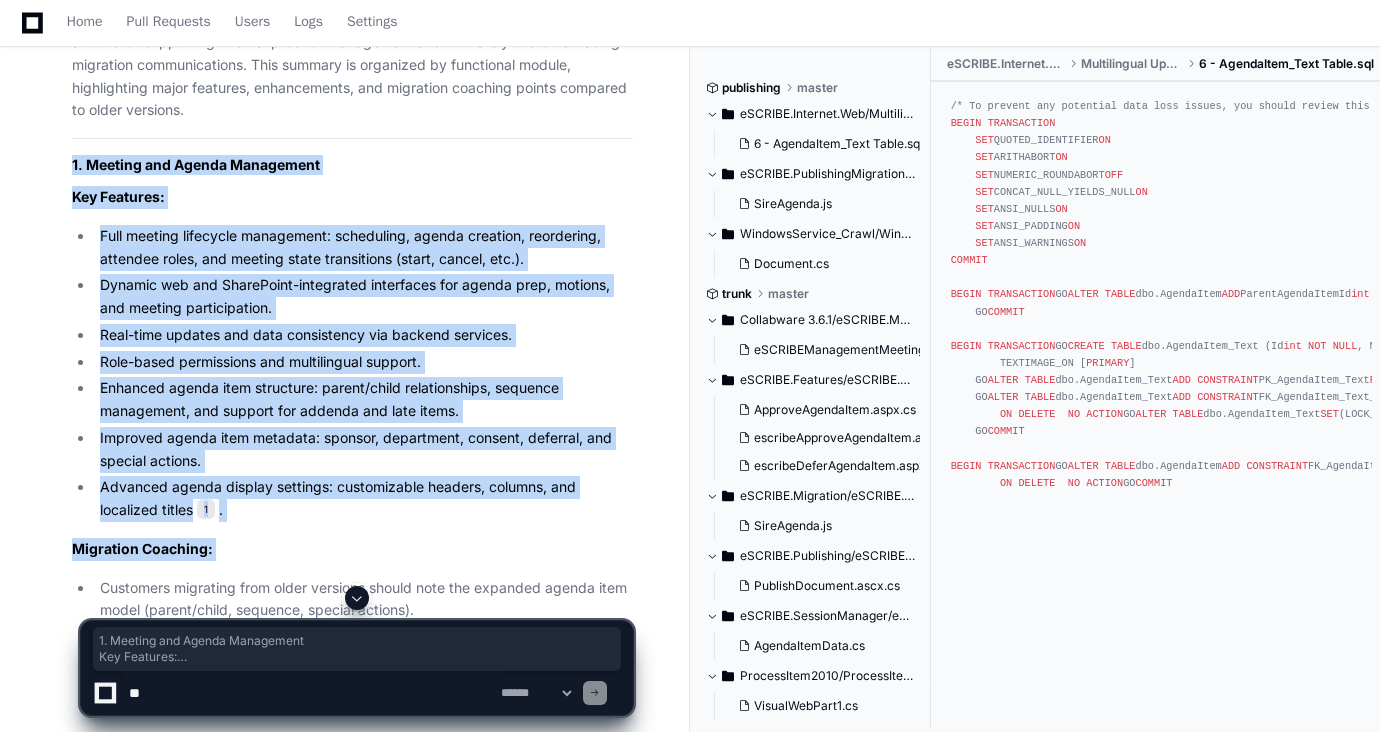 drag, startPoint x: 72, startPoint y: 163, endPoint x: 206, endPoint y: 569, distance: 427.5418 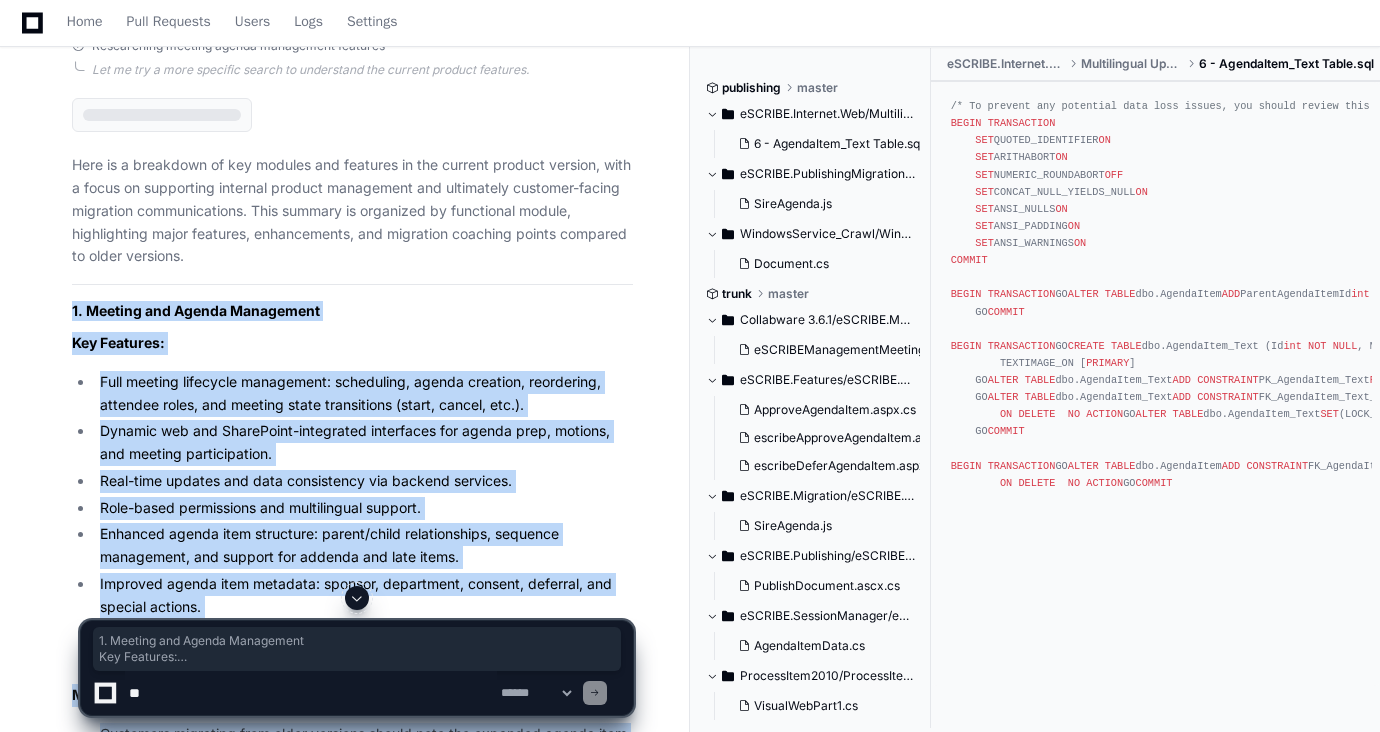 scroll, scrollTop: 802, scrollLeft: 0, axis: vertical 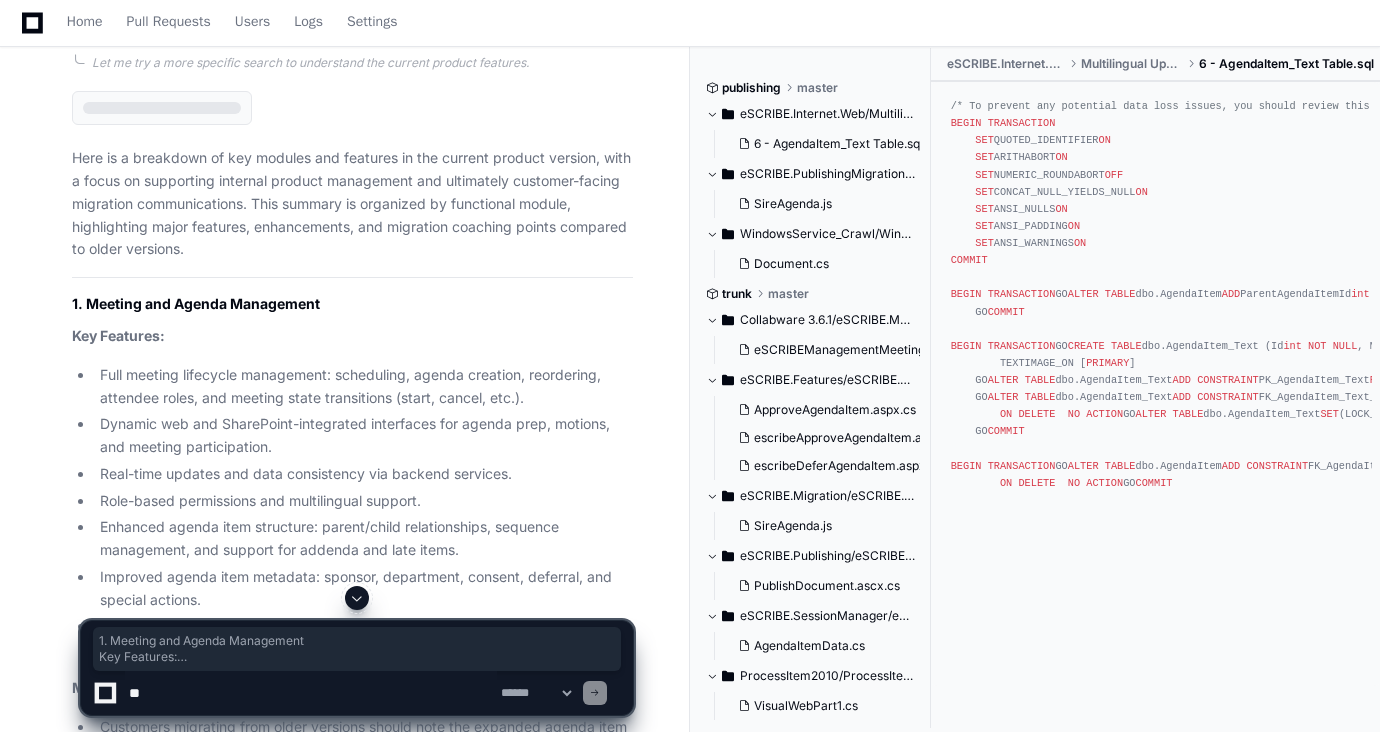 click on "1. Meeting and Agenda Management" 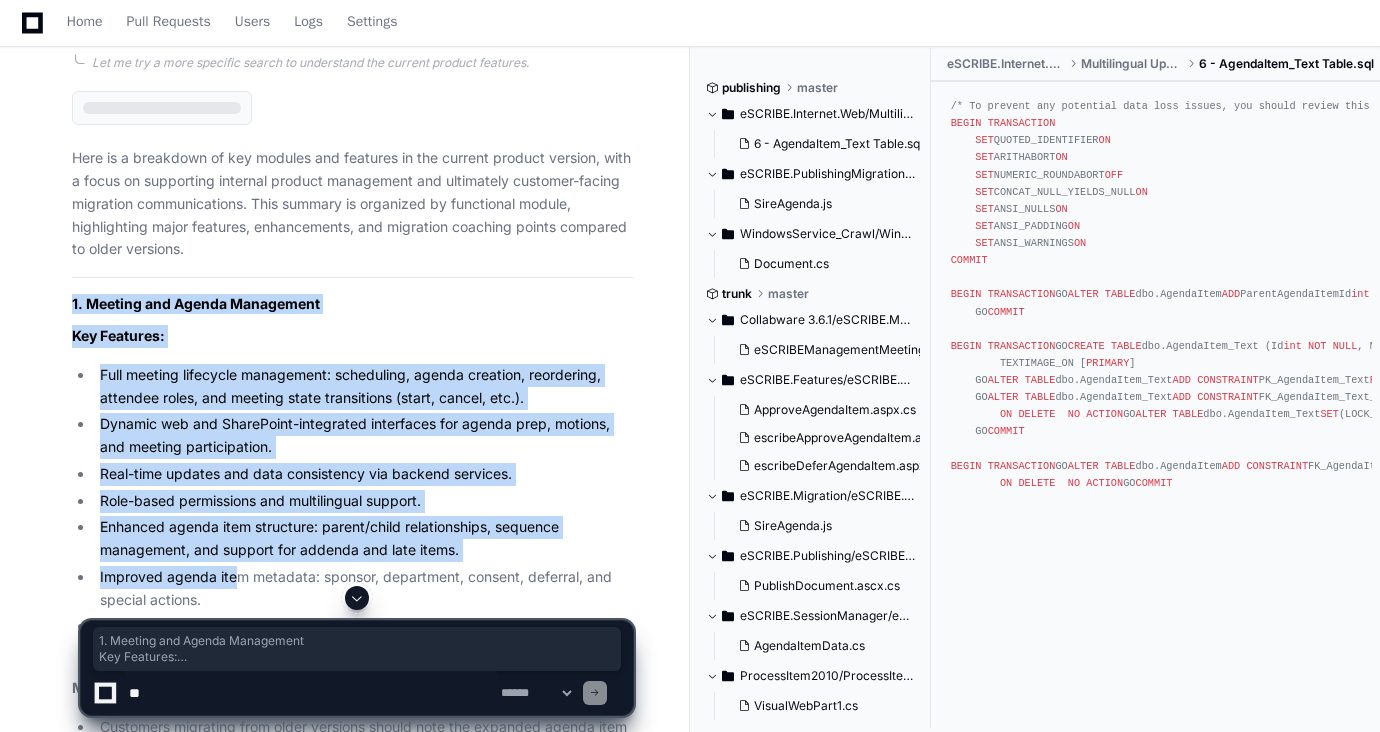 drag, startPoint x: 71, startPoint y: 305, endPoint x: 232, endPoint y: 572, distance: 311.7852 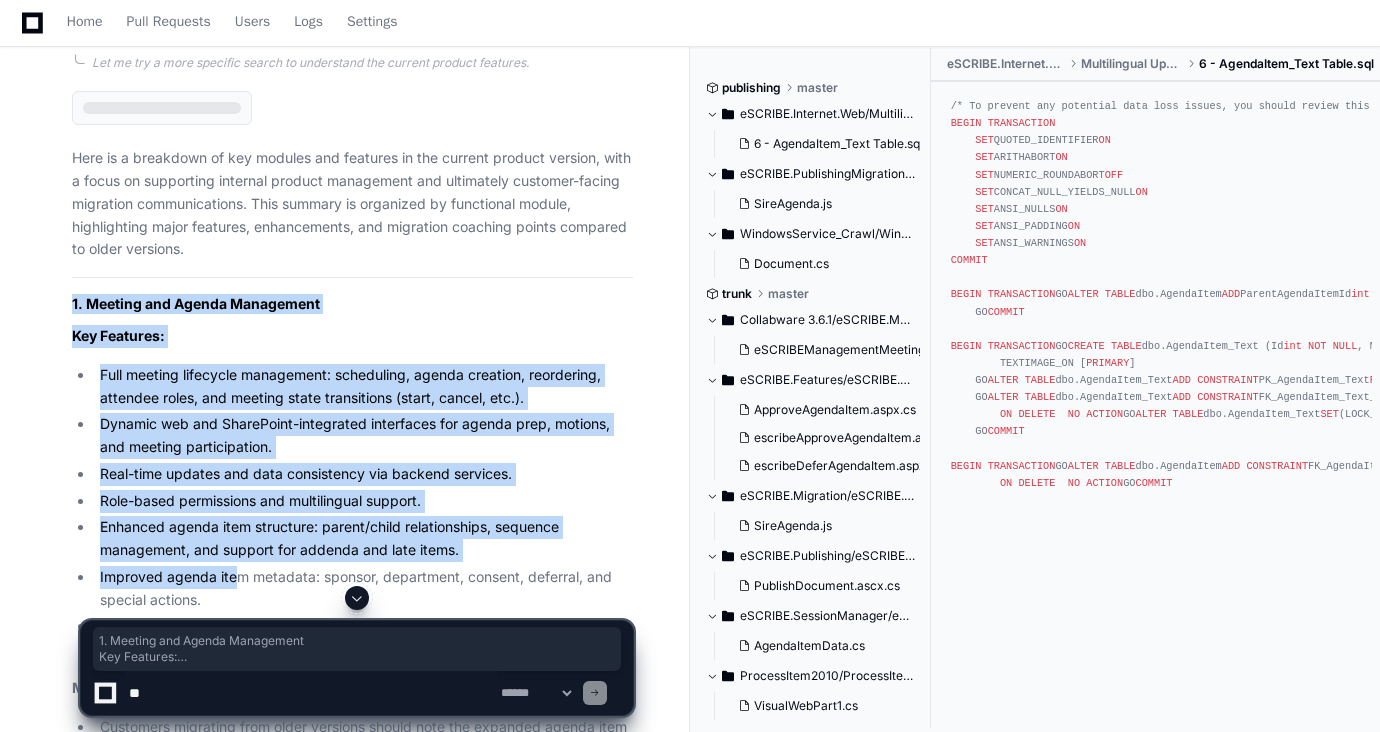 click on "Here is a breakdown of key modules and features in the current product version, with a focus on supporting internal product management and ultimately customer-facing migration communications. This summary is organized by functional module, highlighting major features, enhancements, and migration coaching points compared to older versions.
1. Meeting and Agenda Management
Key Features:
Full meeting lifecycle management: scheduling, agenda creation, reordering, attendee roles, and meeting state transitions (start, cancel, etc.).
Dynamic web and SharePoint-integrated interfaces for agenda prep, motions, and meeting participation.
Real-time updates and data consistency via backend services.
Role-based permissions and multilingual support.
Enhanced agenda item structure: parent/child relationships, sequence management, and support for addenda and late items.
Improved agenda item metadata: sponsor, department, consent, deferral, and special actions.
1 .
Migration Coaching:" 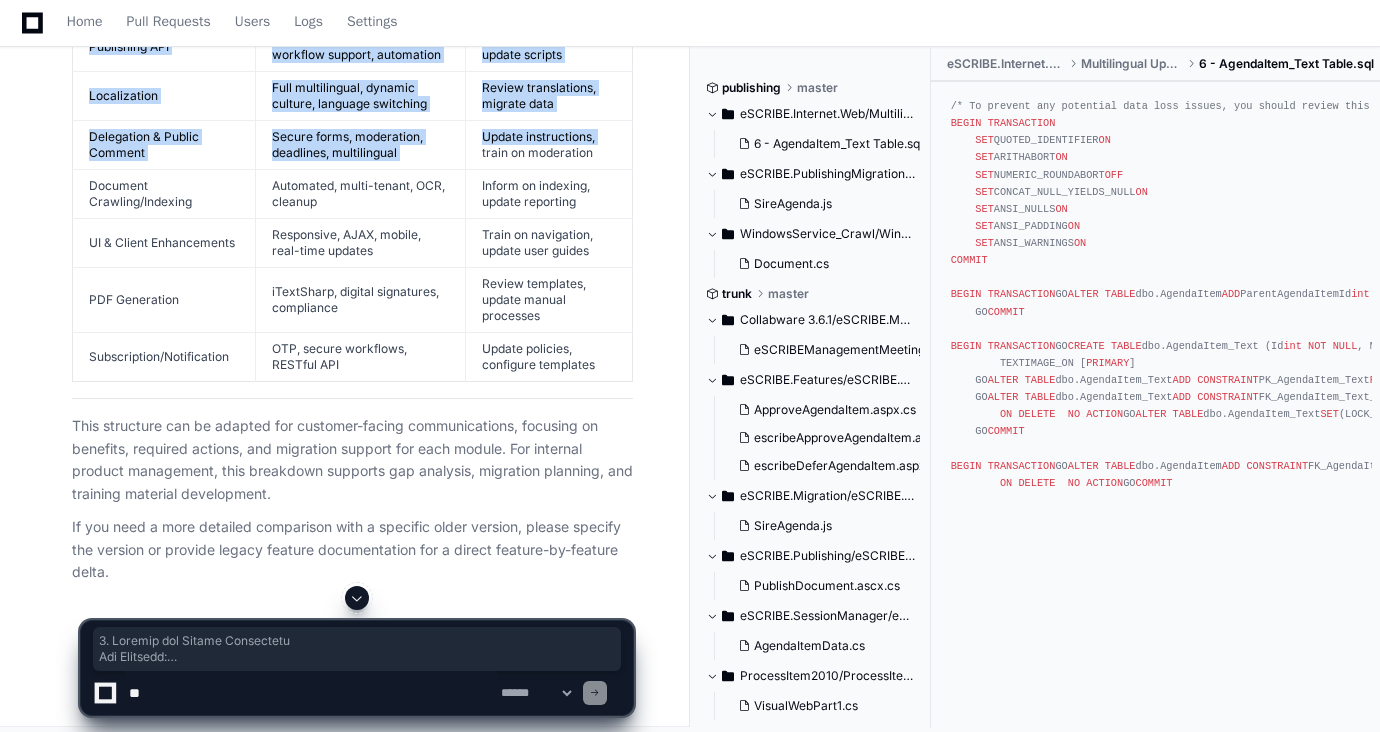 scroll, scrollTop: 5216, scrollLeft: 0, axis: vertical 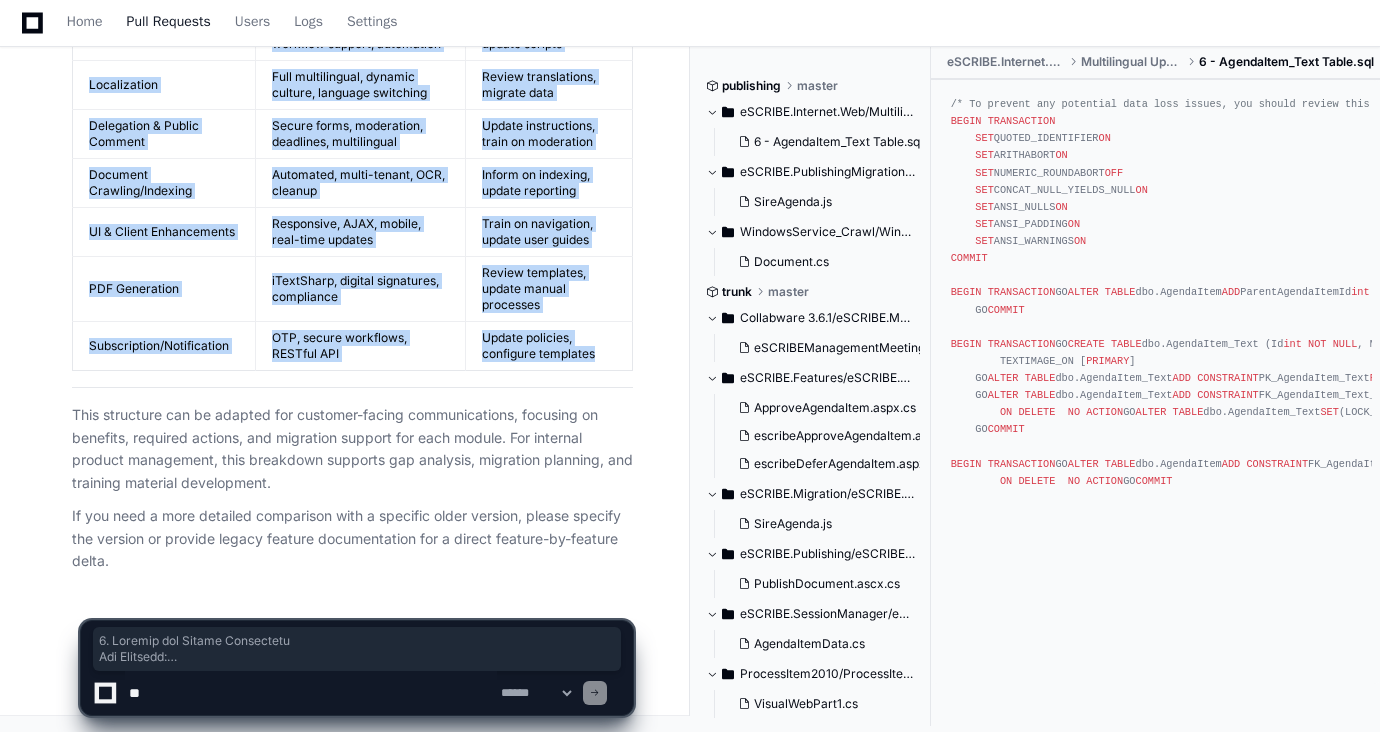 copy on "1. Meeting and Agenda Management
Key Features:
Full meeting lifecycle management: scheduling, agenda creation, reordering, attendee roles, and meeting state transitions (start, cancel, etc.).
Dynamic web and SharePoint-integrated interfaces for agenda prep, motions, and meeting participation.
Real-time updates and data consistency via backend services.
Role-based permissions and multilingual support.
Enhanced agenda item structure: parent/child relationships, sequence management, and support for addenda and late items.
Improved agenda item metadata: sponsor, department, consent, deferral, and special actions.
Advanced agenda display settings: customizable headers, columns, and localized titles 1 .
Migration Coaching:
Customers migrating from older versions should note the expanded agenda item model (parent/child, sequence, special actions).
New agenda display customization options may require review of existing templates and workflows.
Multilingual support is now more granular, incl..." 